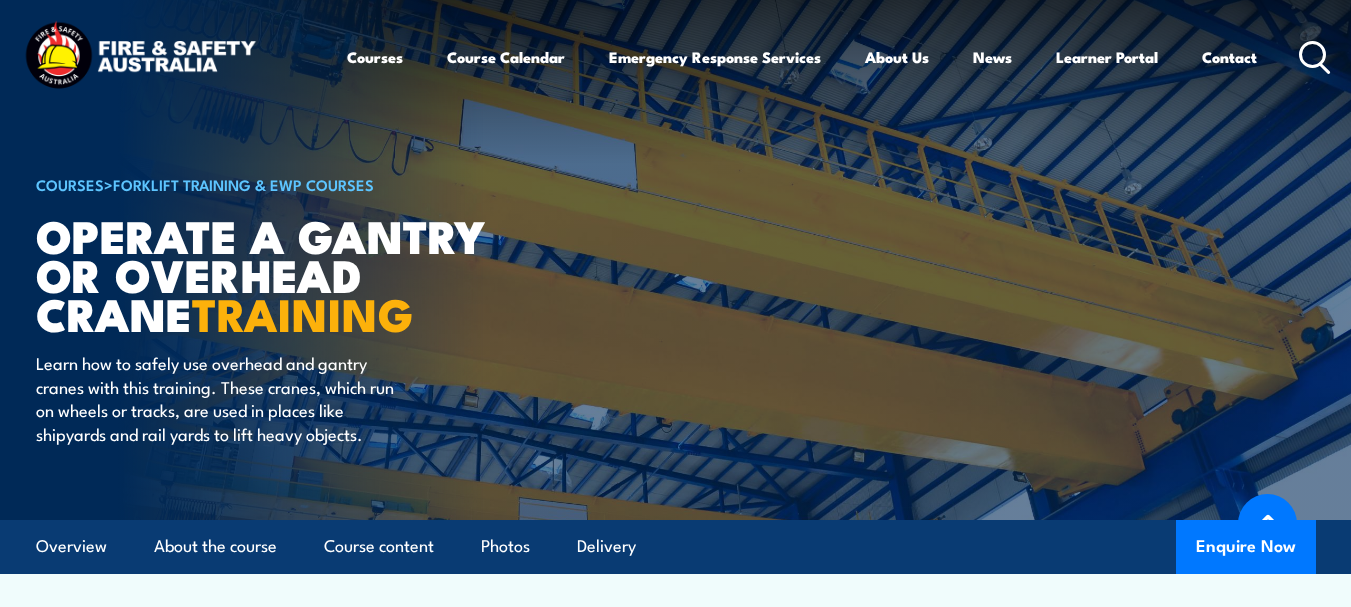 scroll, scrollTop: 1067, scrollLeft: 0, axis: vertical 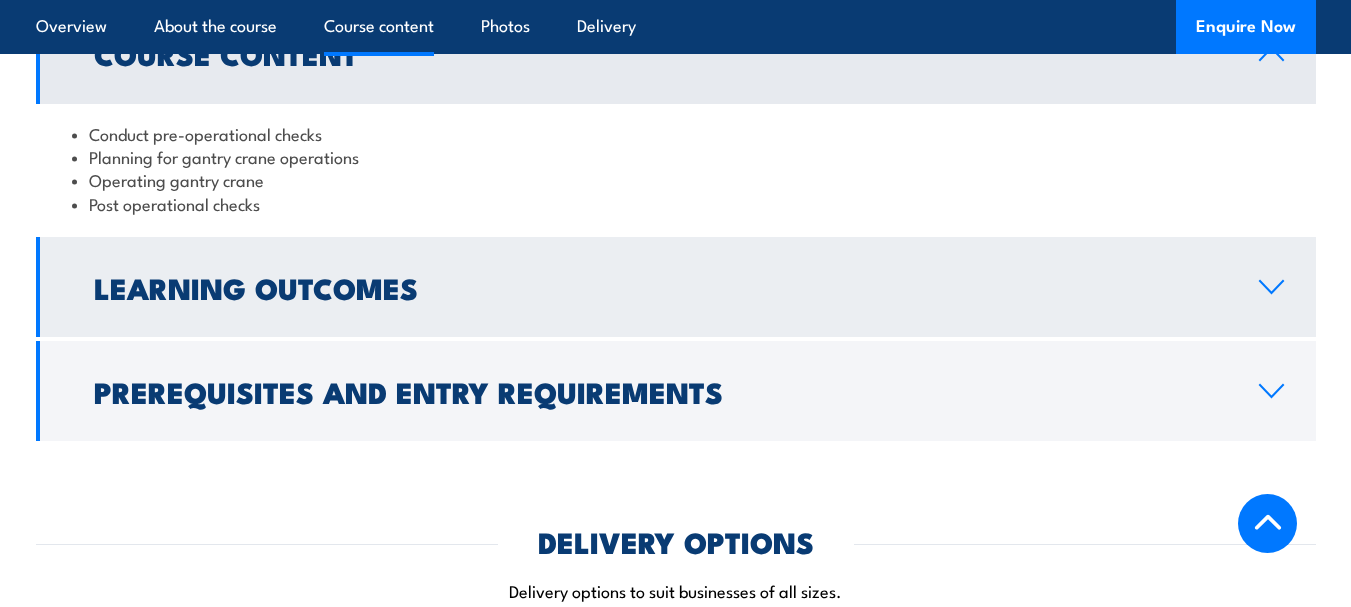 click 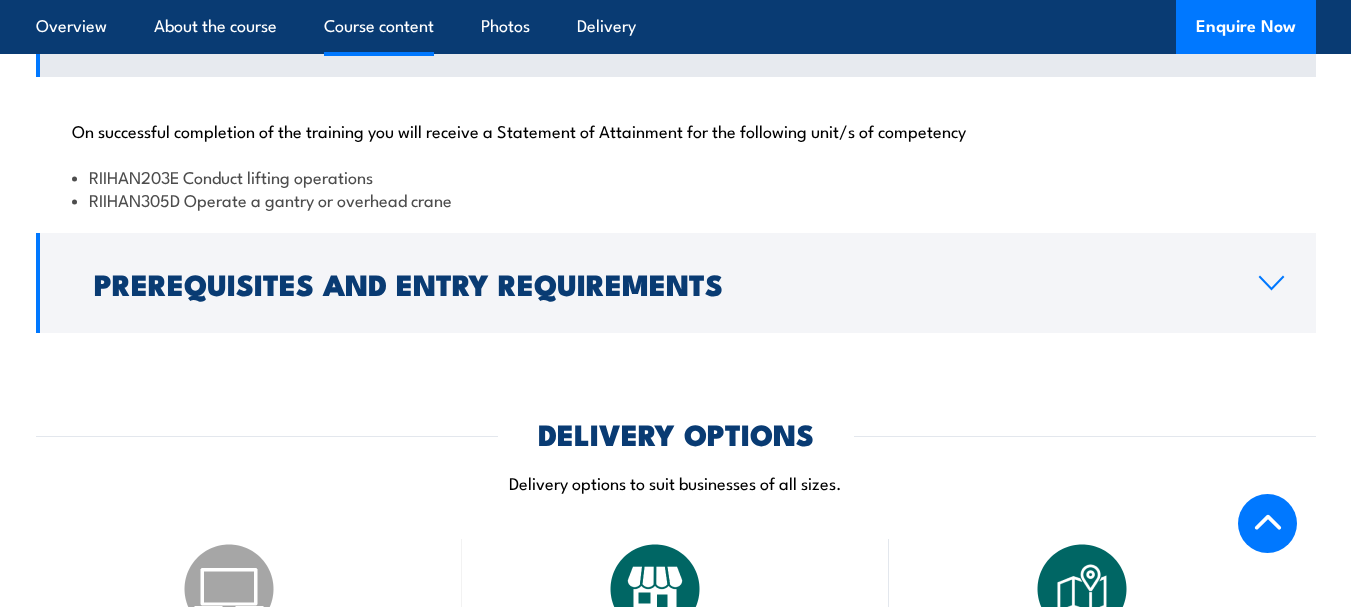 scroll, scrollTop: 1813, scrollLeft: 0, axis: vertical 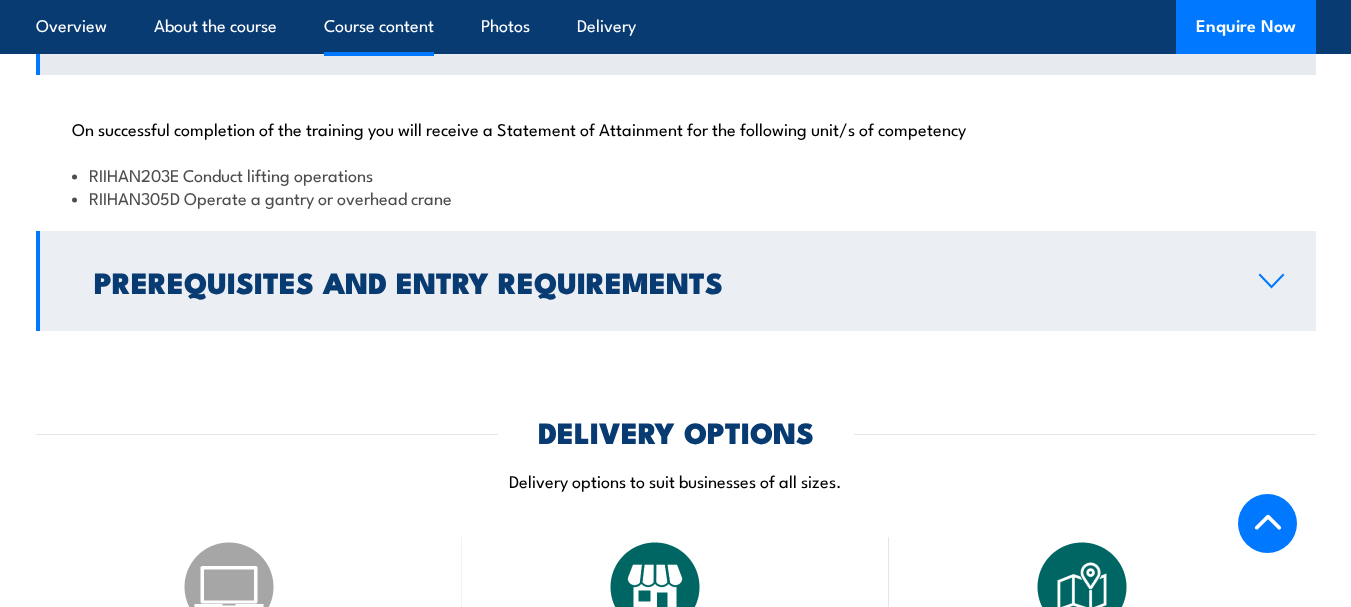click on "Prerequisites and Entry Requirements" at bounding box center [676, 281] 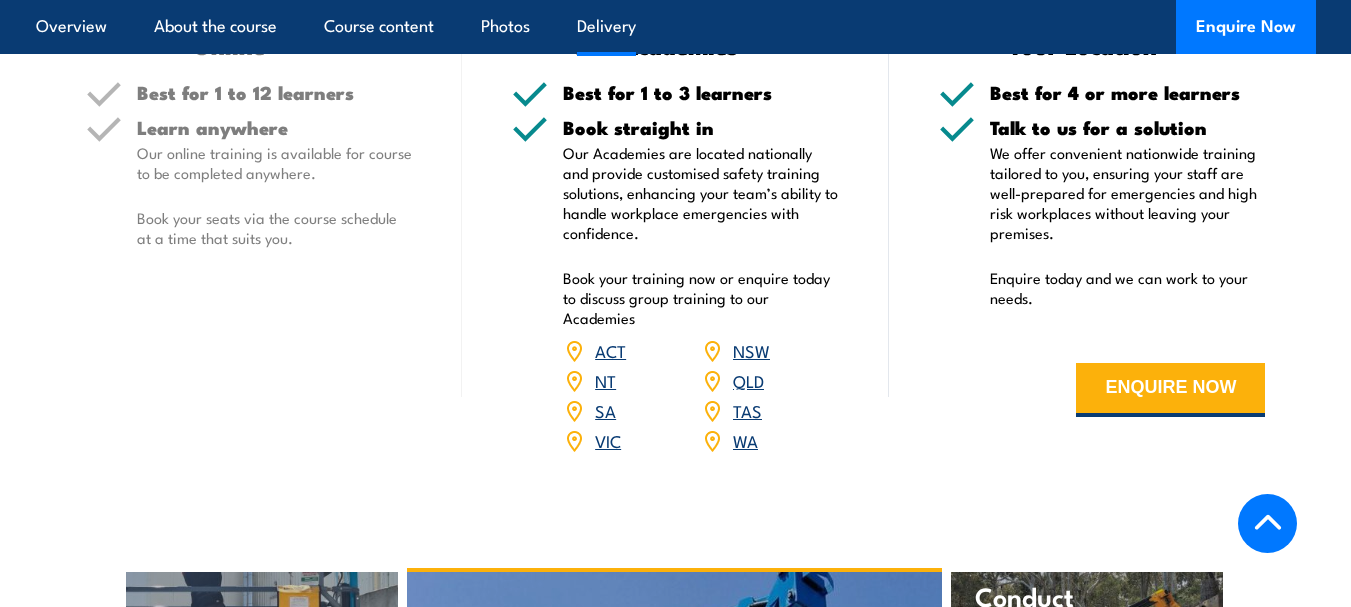 scroll, scrollTop: 2587, scrollLeft: 0, axis: vertical 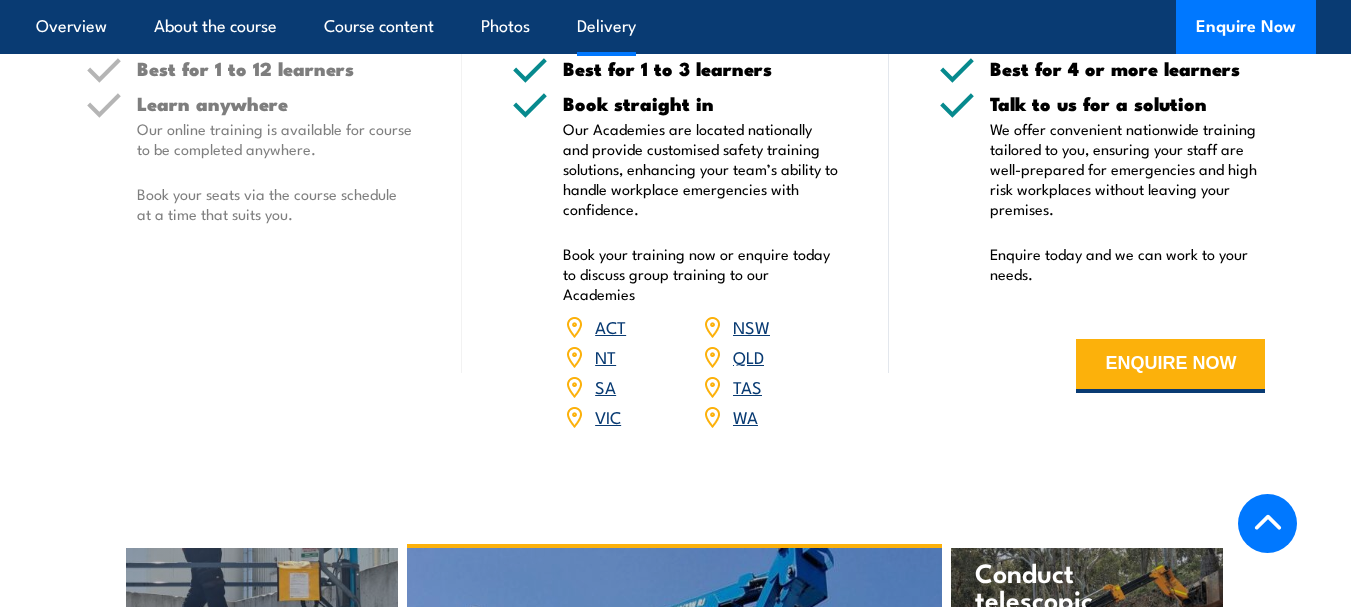 click on "SA" at bounding box center (605, 386) 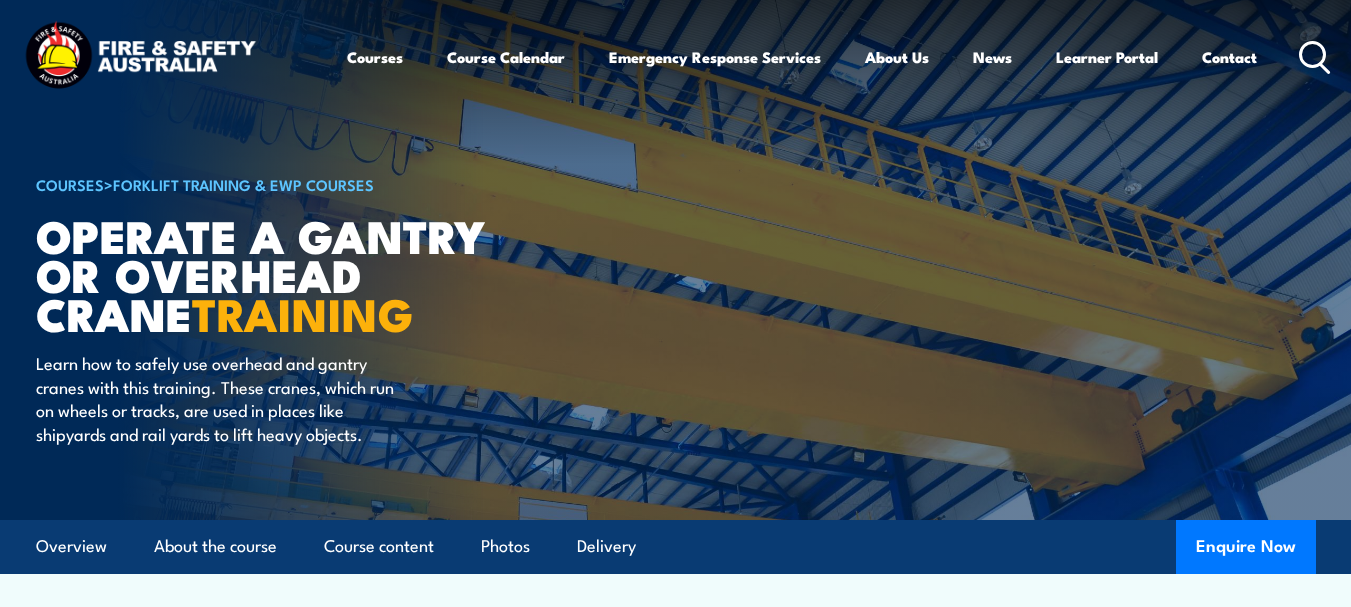 scroll, scrollTop: 0, scrollLeft: 0, axis: both 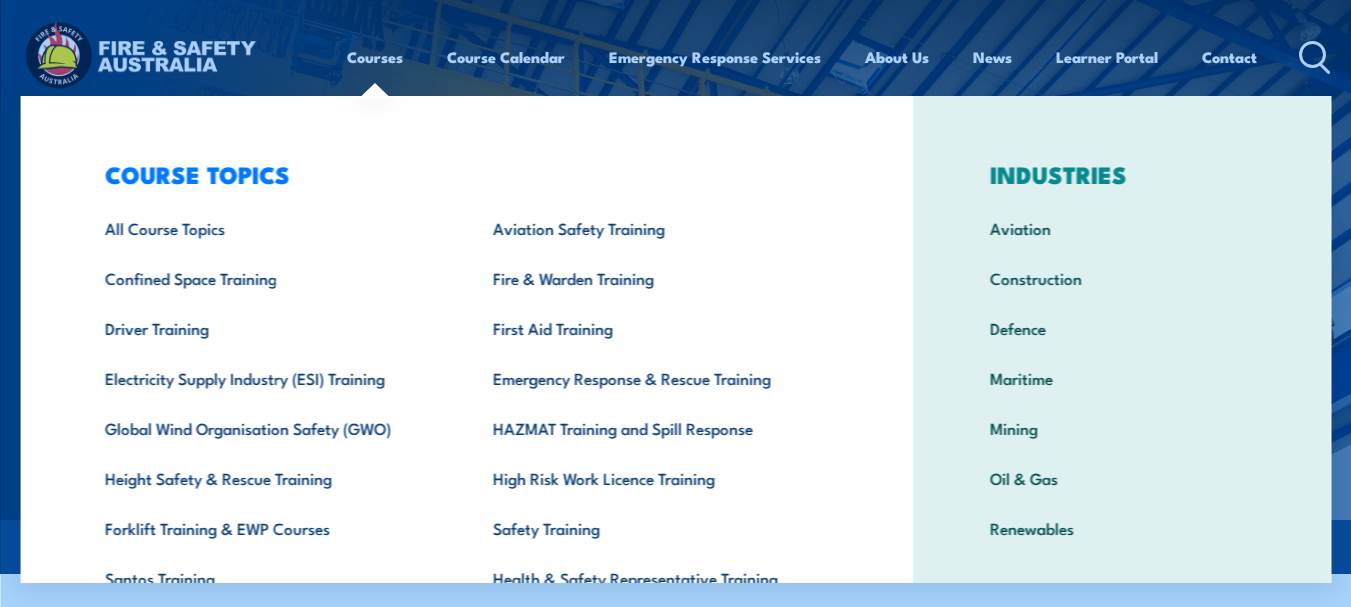 click on "Courses" at bounding box center (375, 57) 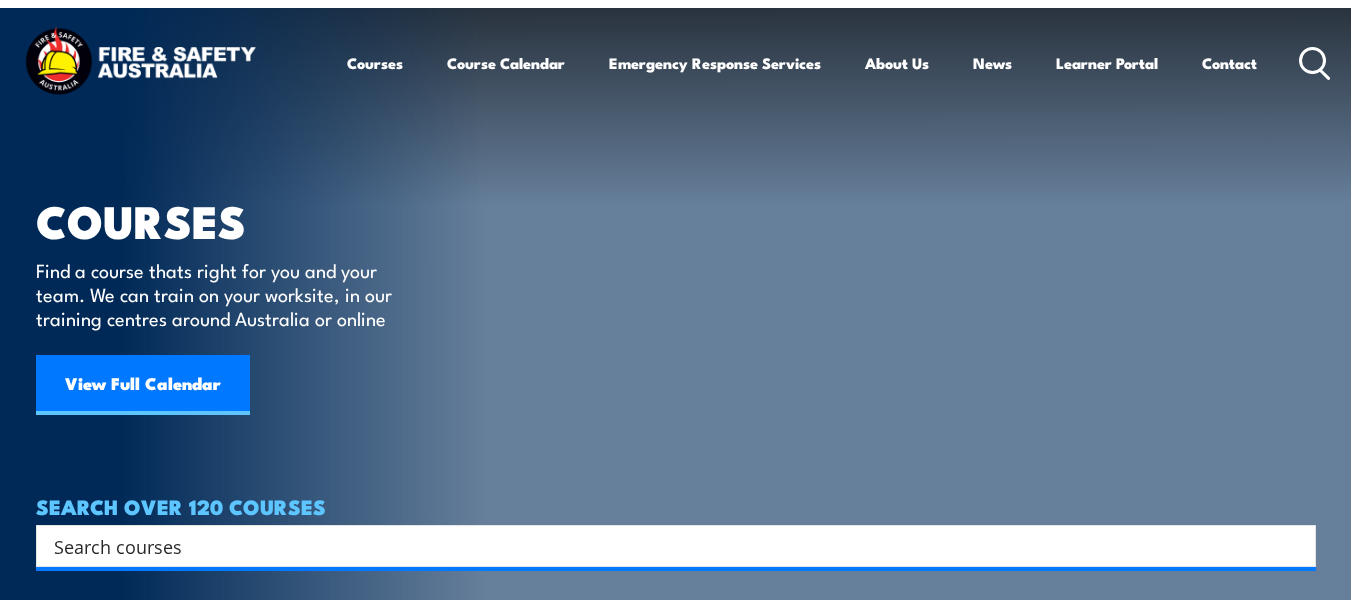 scroll, scrollTop: 0, scrollLeft: 0, axis: both 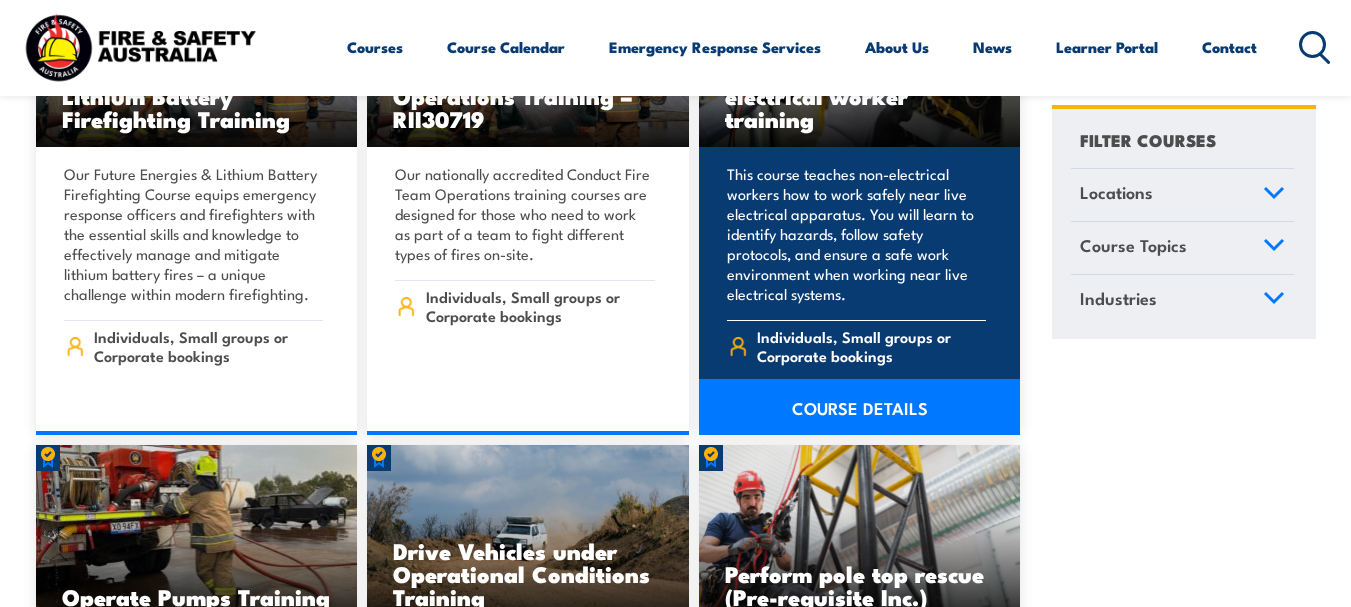 click on "COURSE DETAILS" at bounding box center [860, 407] 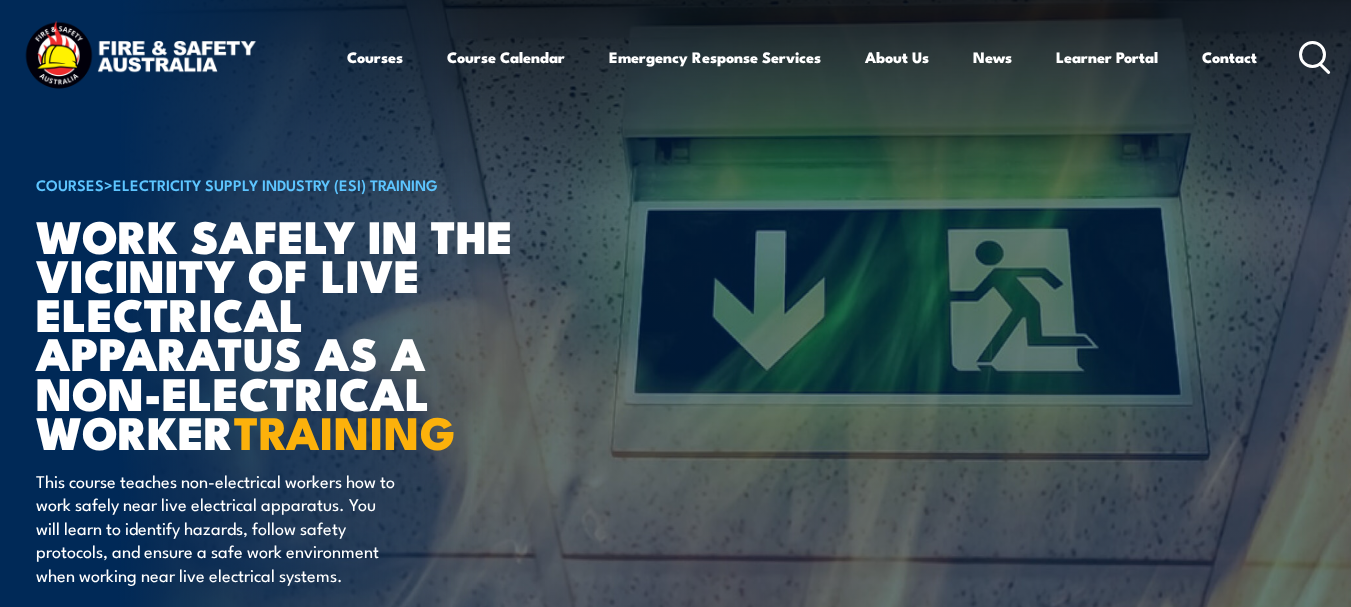 scroll, scrollTop: 365, scrollLeft: 0, axis: vertical 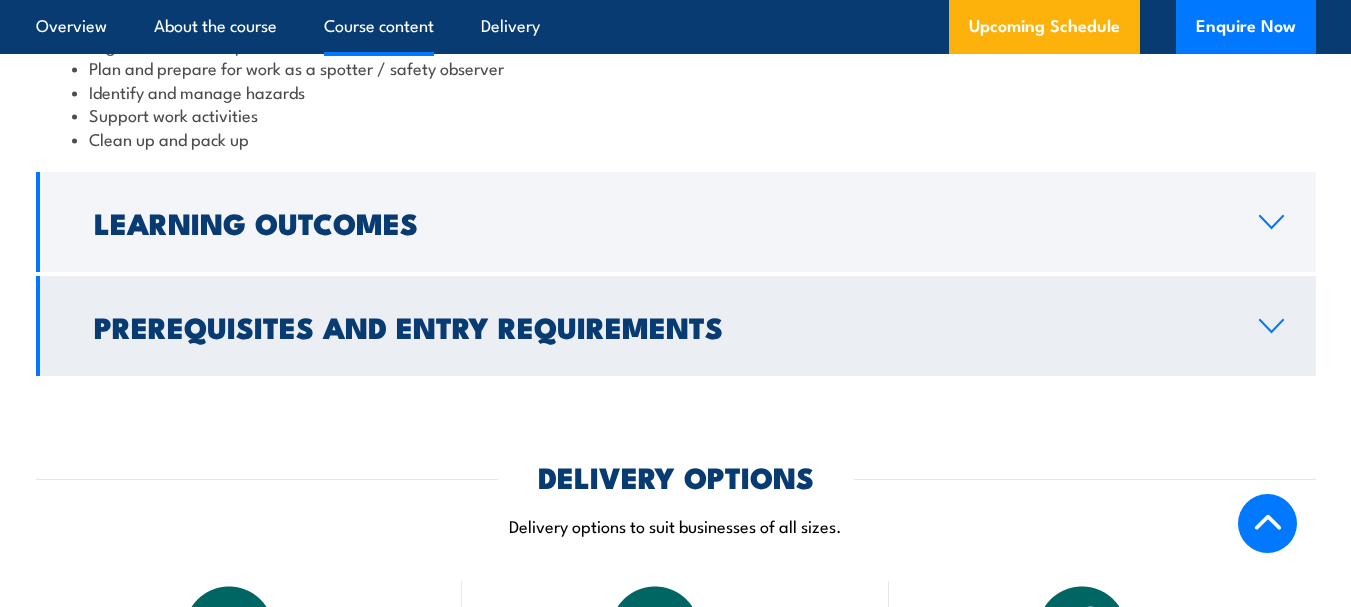 click on "Prerequisites and Entry Requirements" at bounding box center (660, 326) 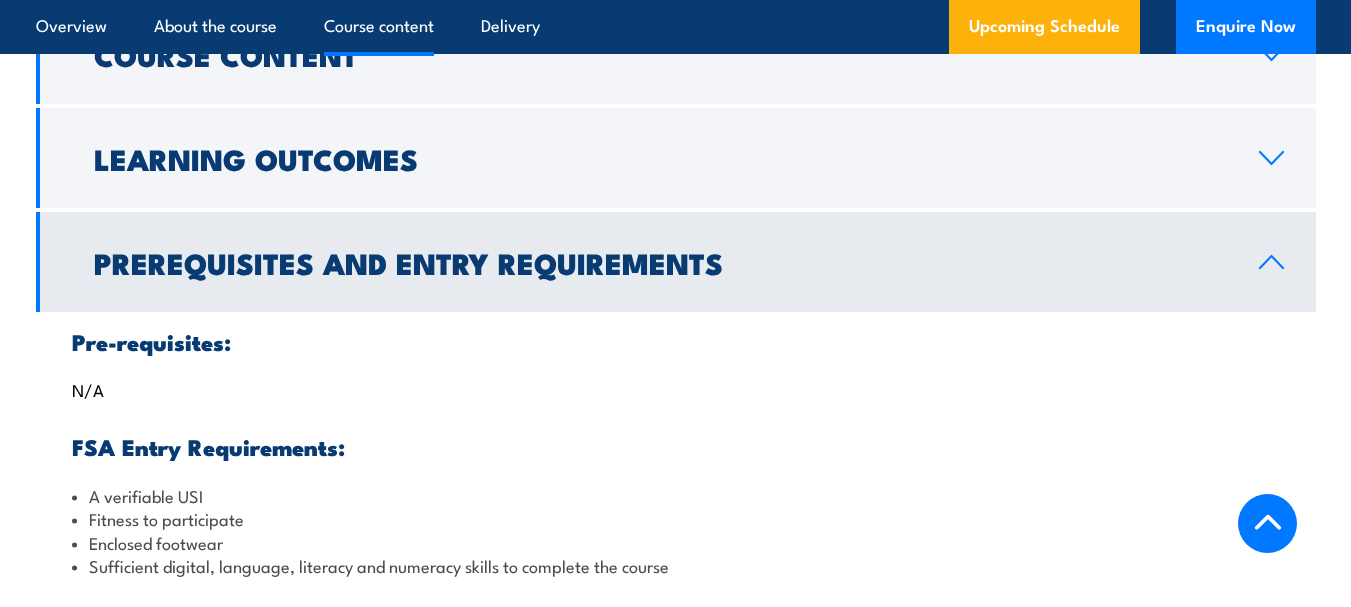 scroll, scrollTop: 1787, scrollLeft: 0, axis: vertical 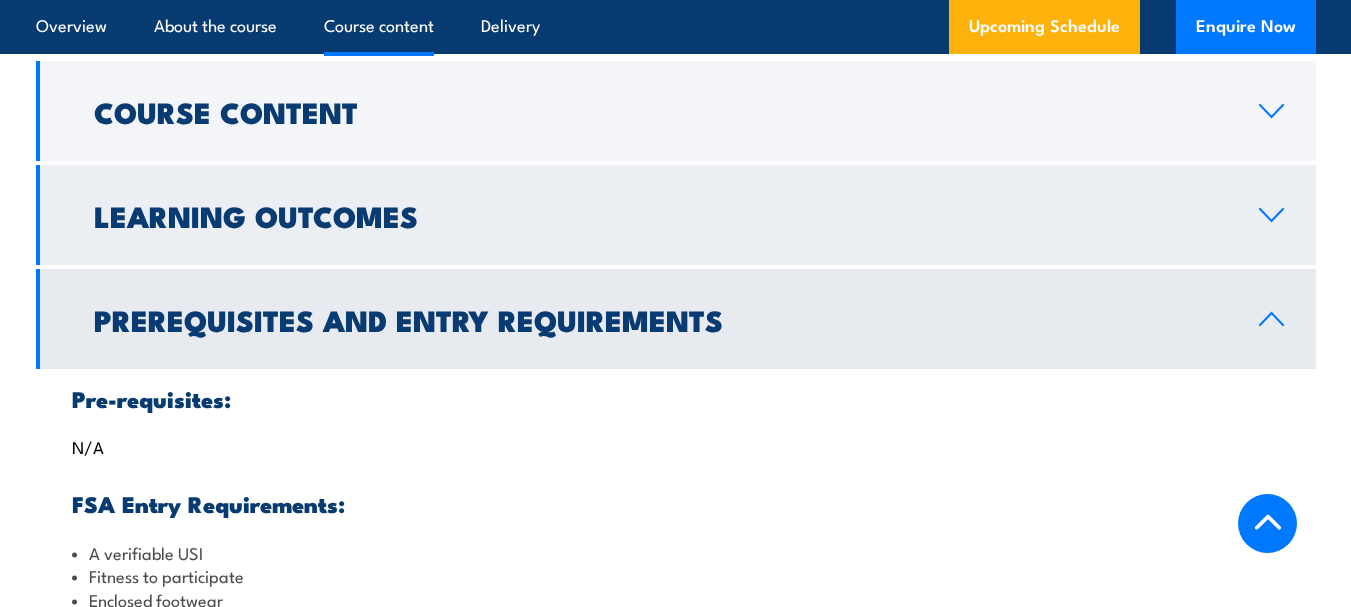 click on "Learning Outcomes" at bounding box center (676, 215) 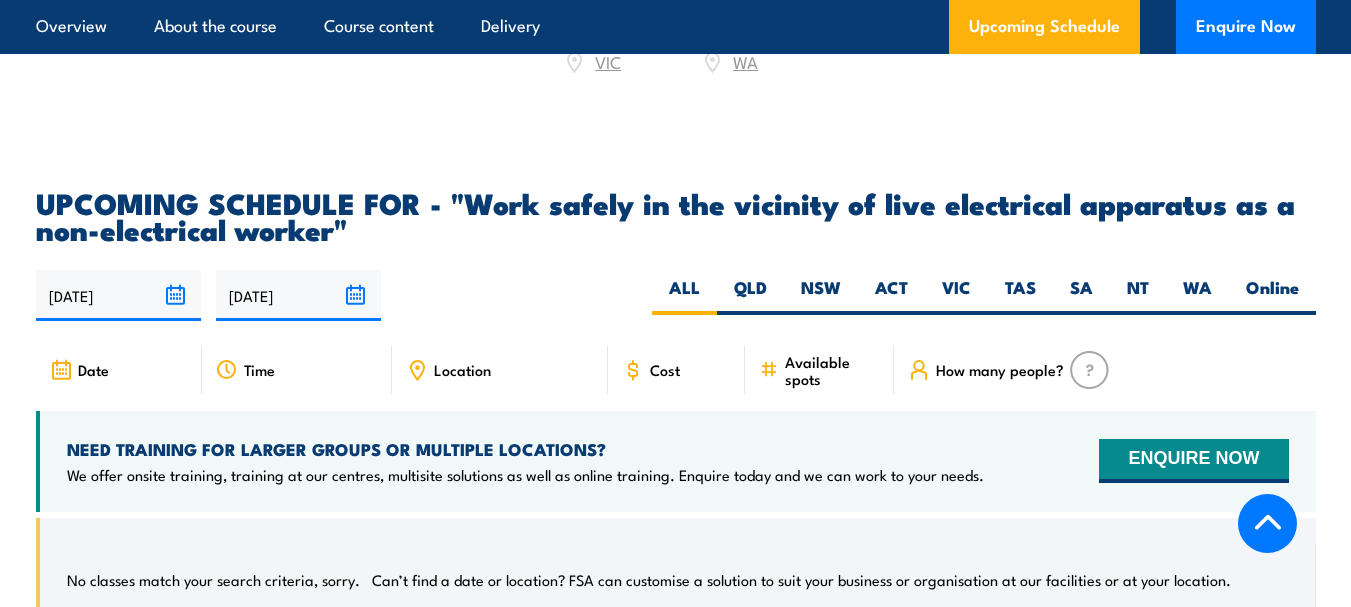 scroll, scrollTop: 2980, scrollLeft: 0, axis: vertical 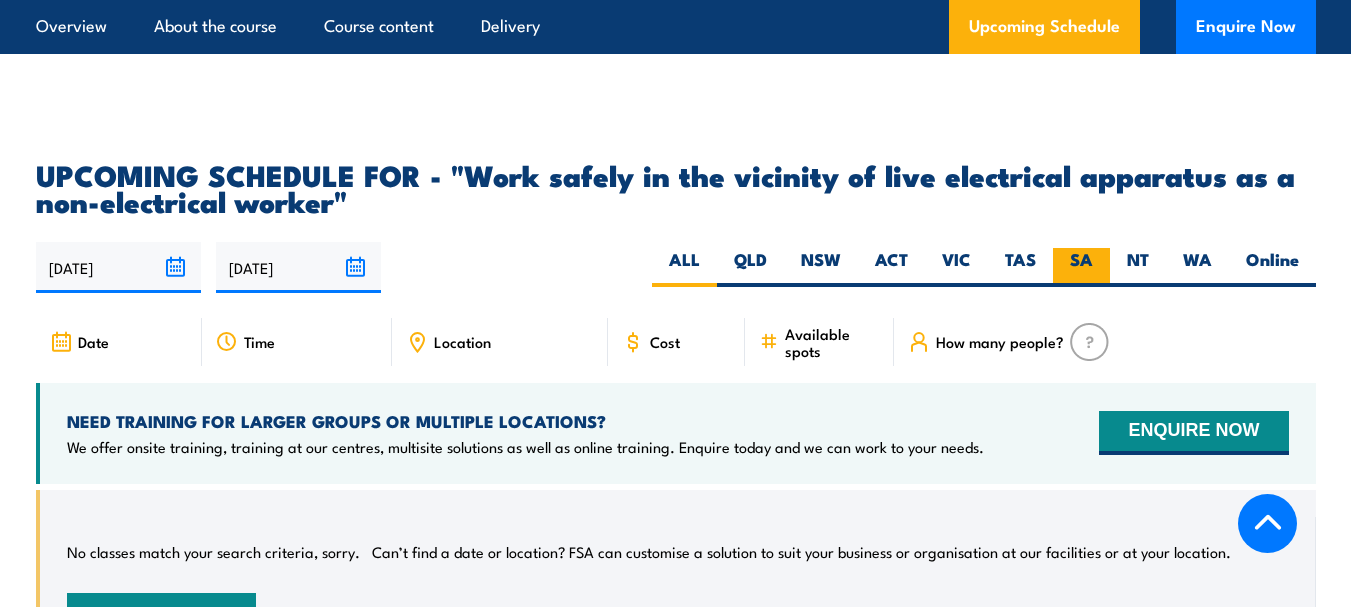 click on "SA" at bounding box center (1081, 267) 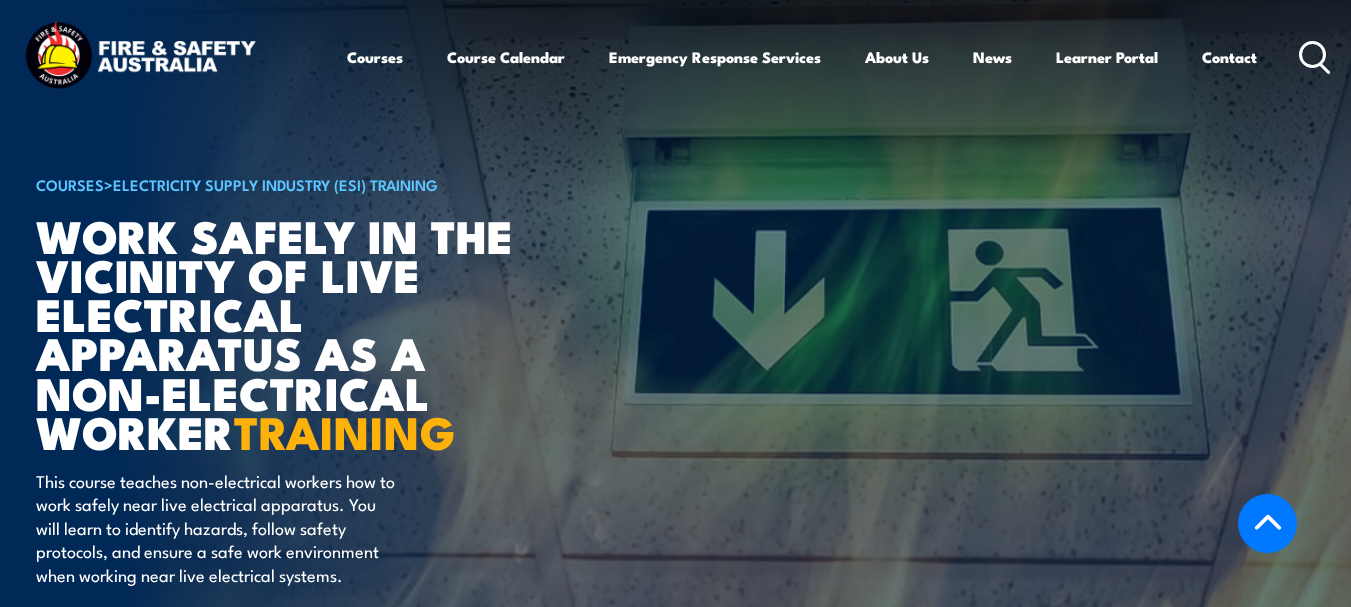 scroll, scrollTop: 3164, scrollLeft: 0, axis: vertical 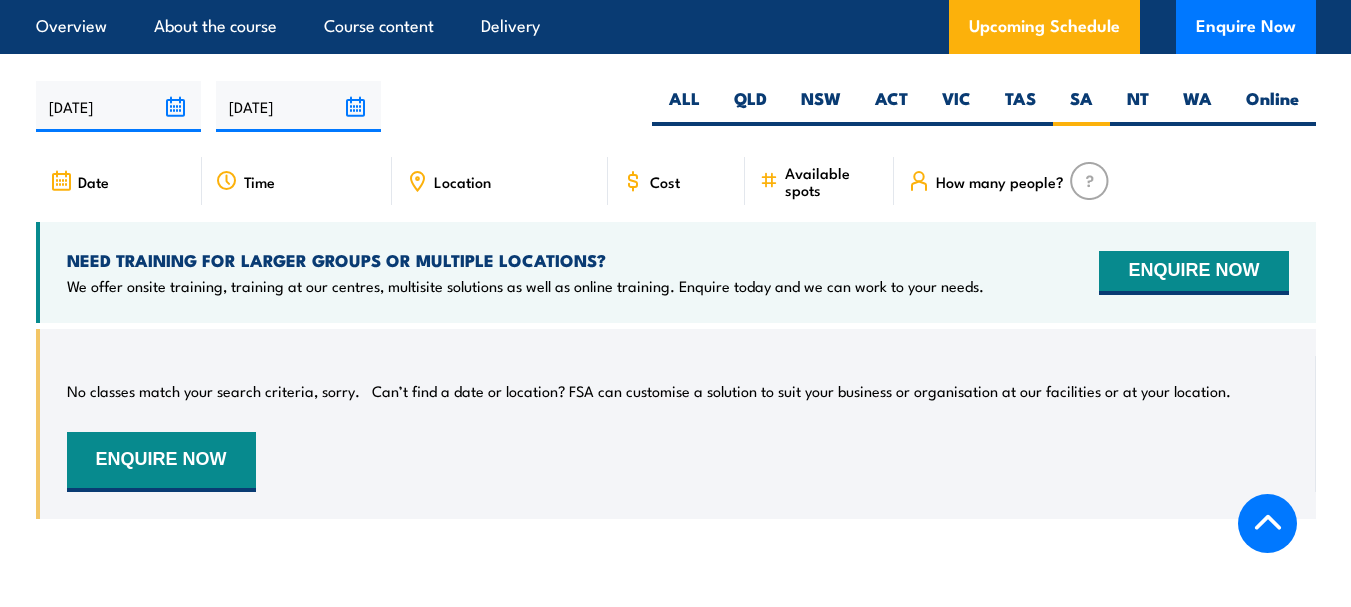 click 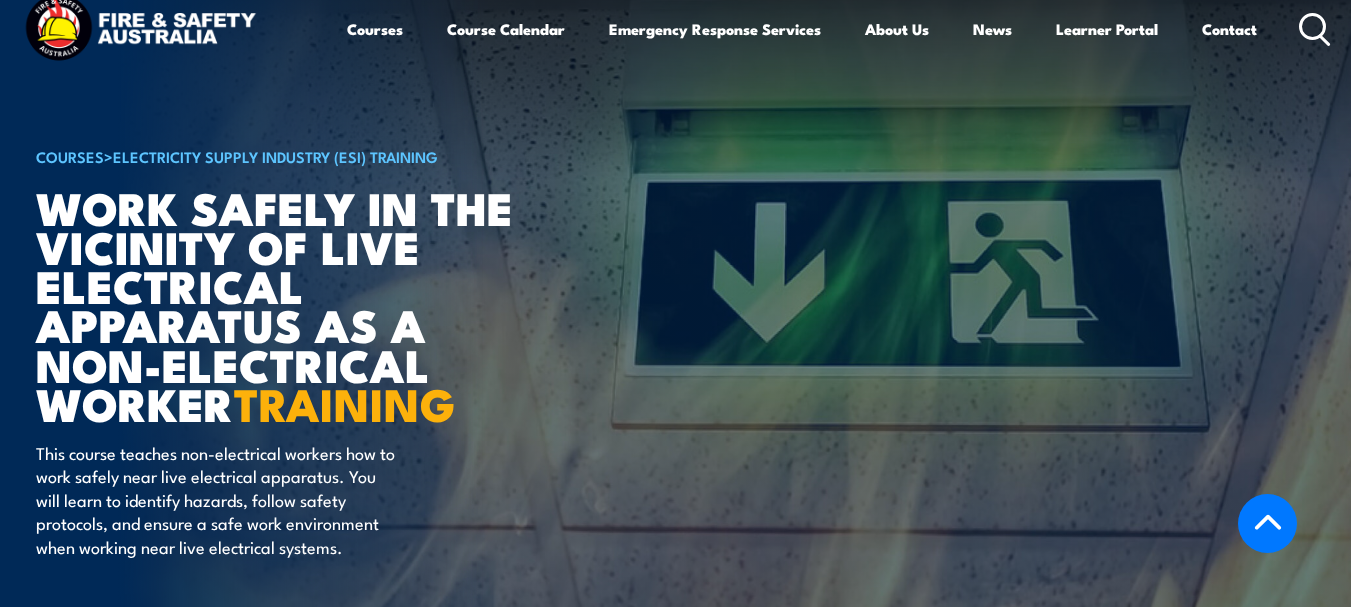 scroll, scrollTop: 0, scrollLeft: 0, axis: both 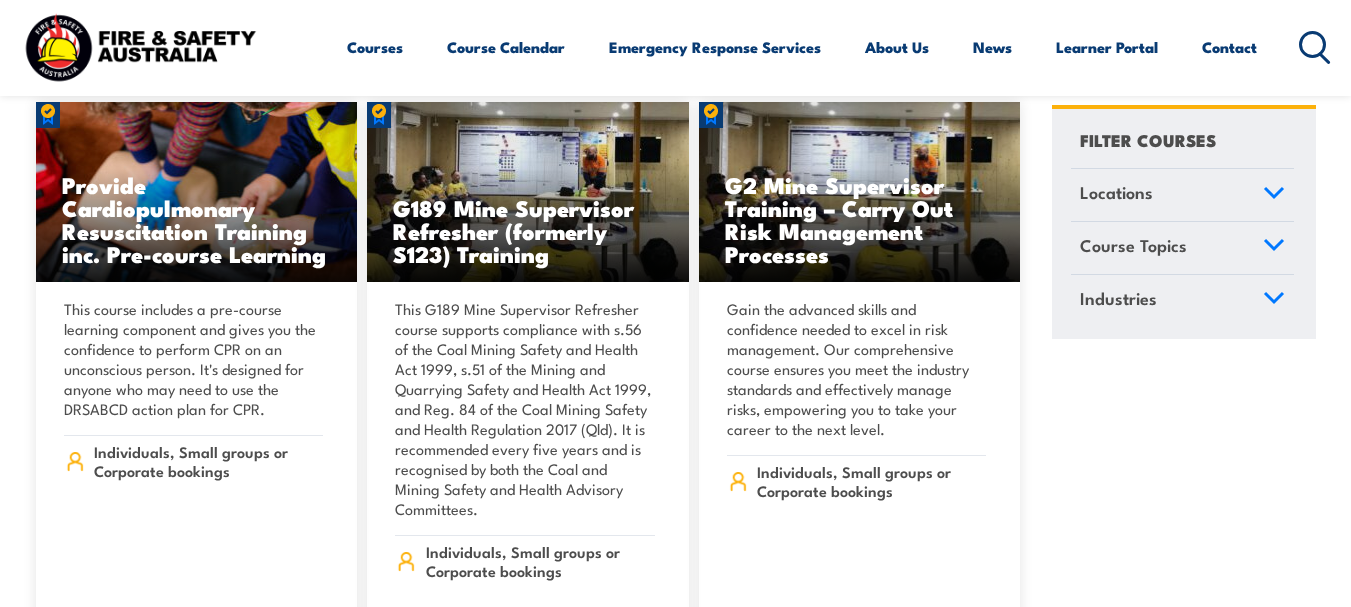 click 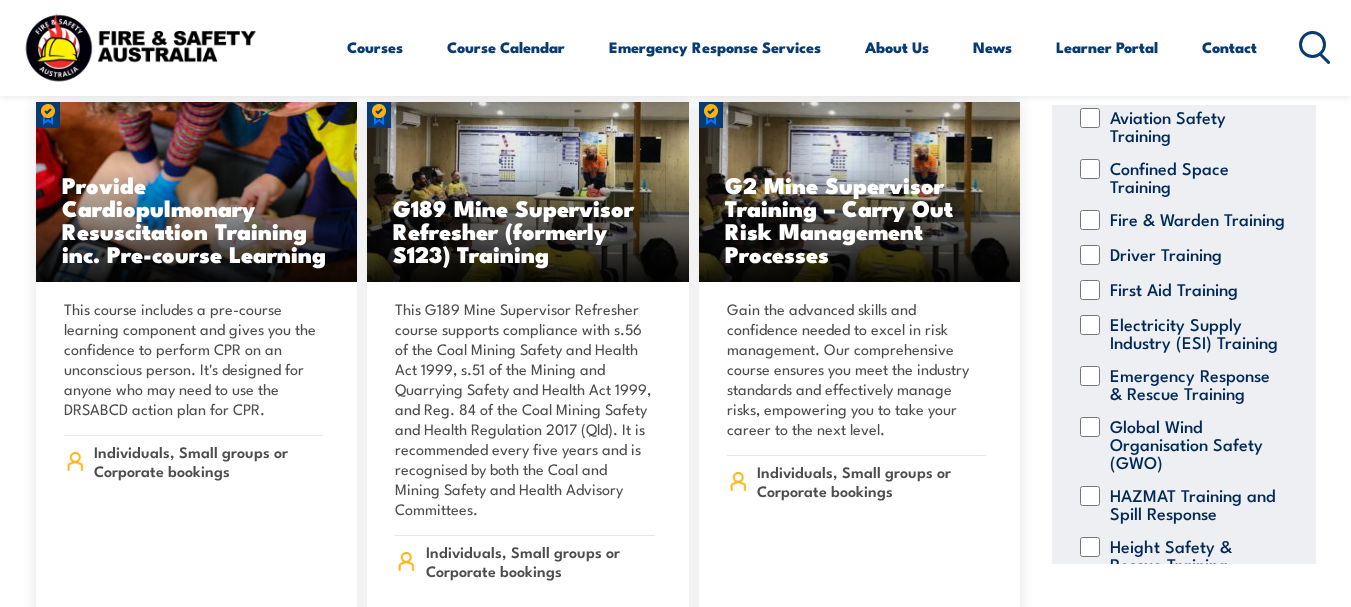 scroll, scrollTop: 167, scrollLeft: 0, axis: vertical 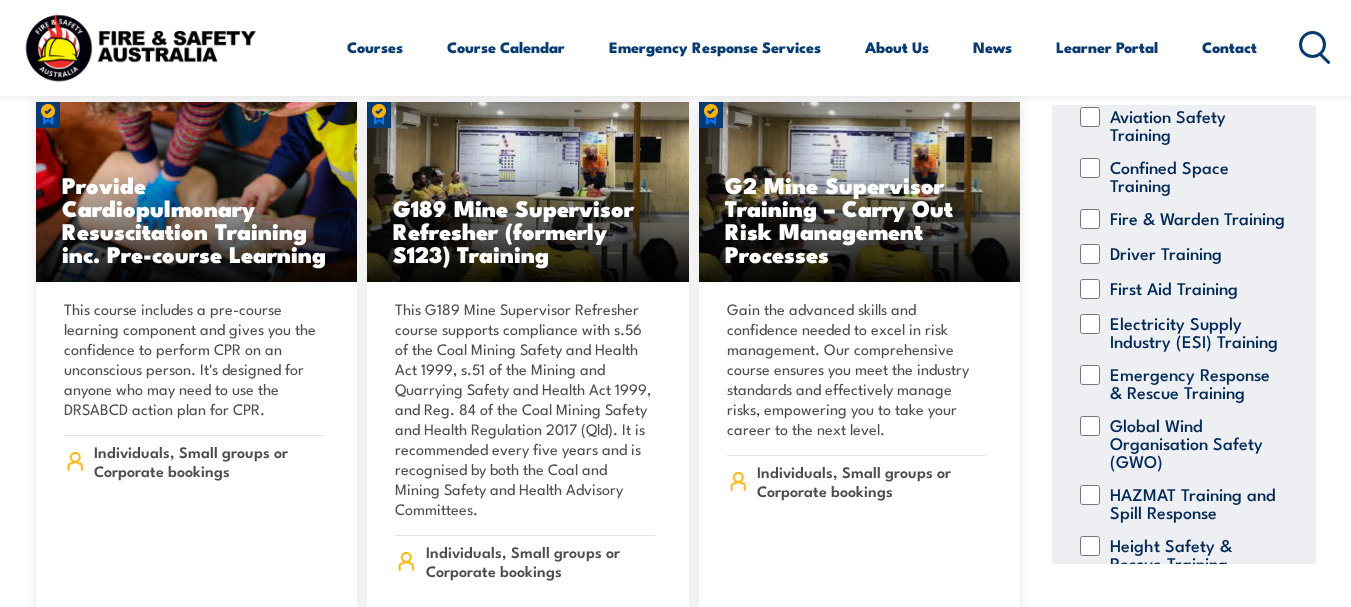 click on "Electricity Supply Industry (ESI) Training" at bounding box center (1090, 323) 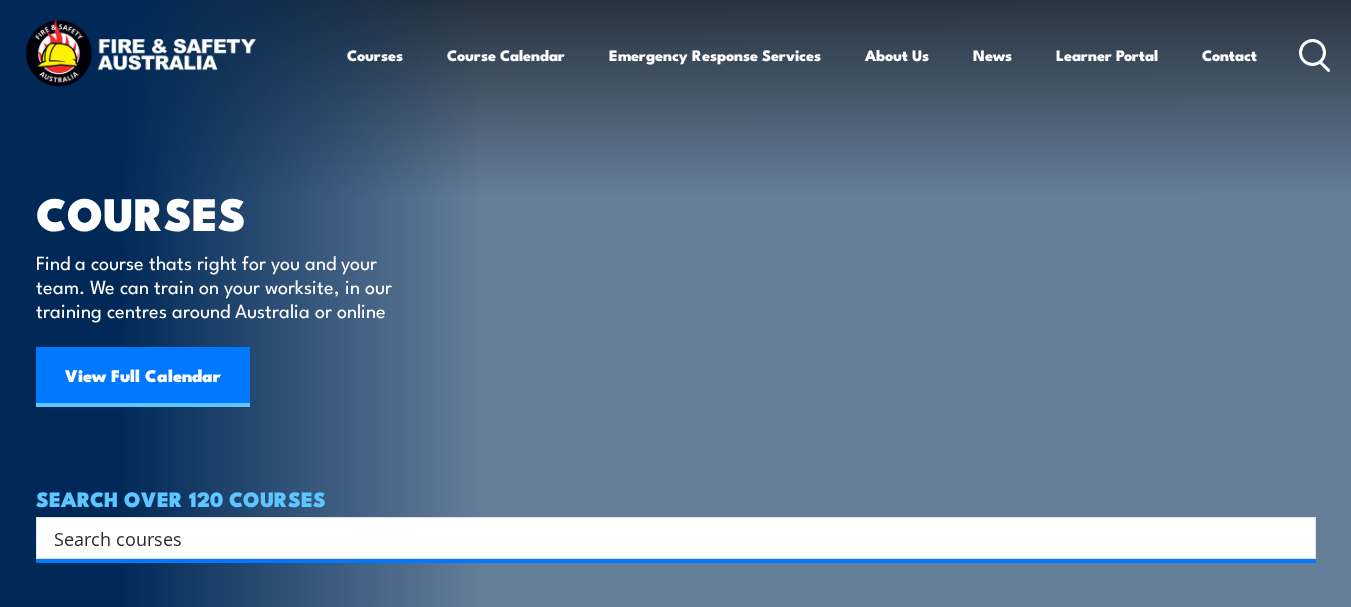 scroll, scrollTop: 0, scrollLeft: 0, axis: both 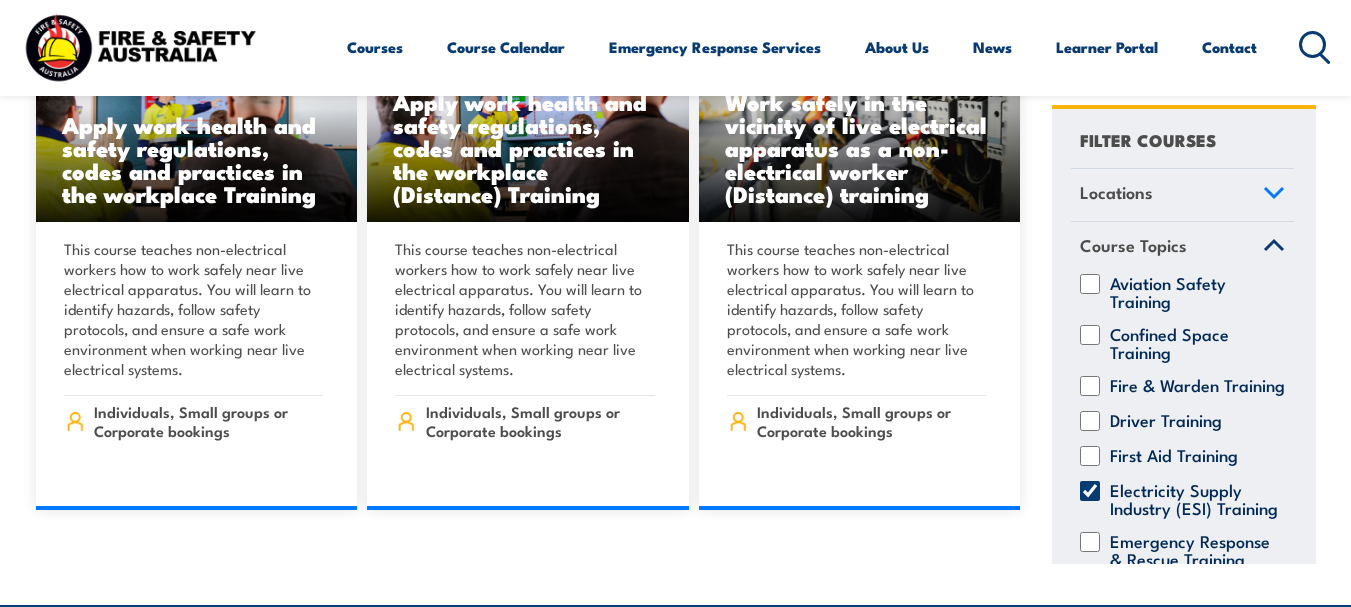 click on "Driver Training" at bounding box center [1090, 420] 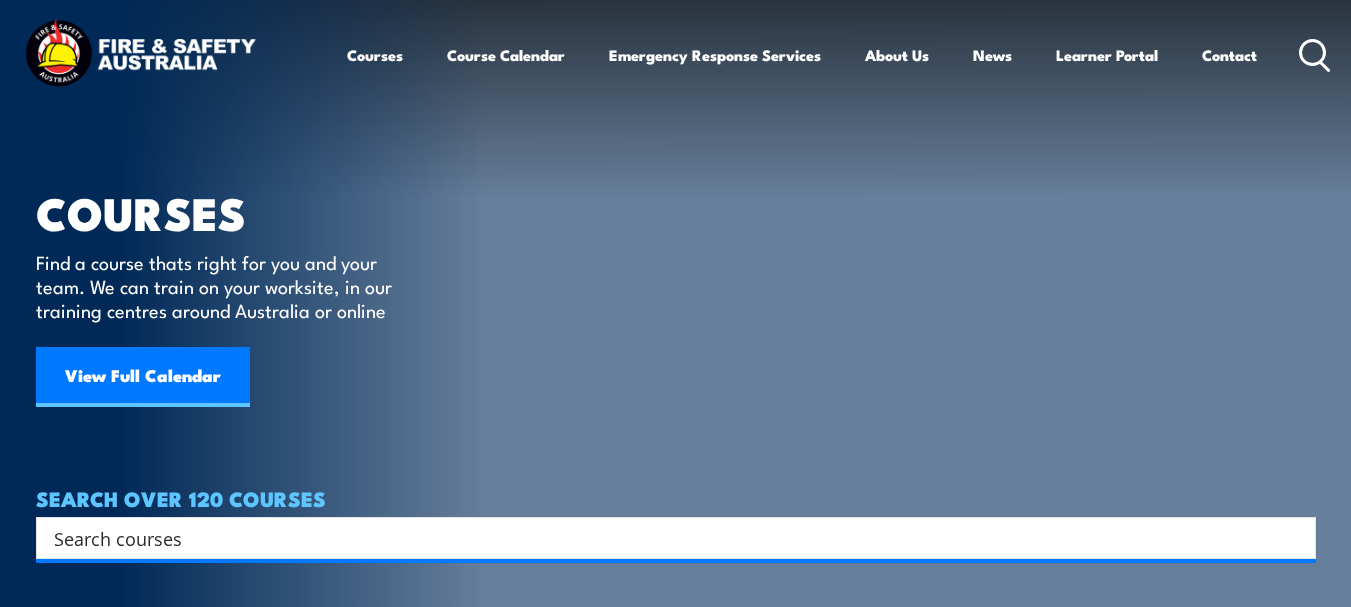 scroll, scrollTop: 176, scrollLeft: 0, axis: vertical 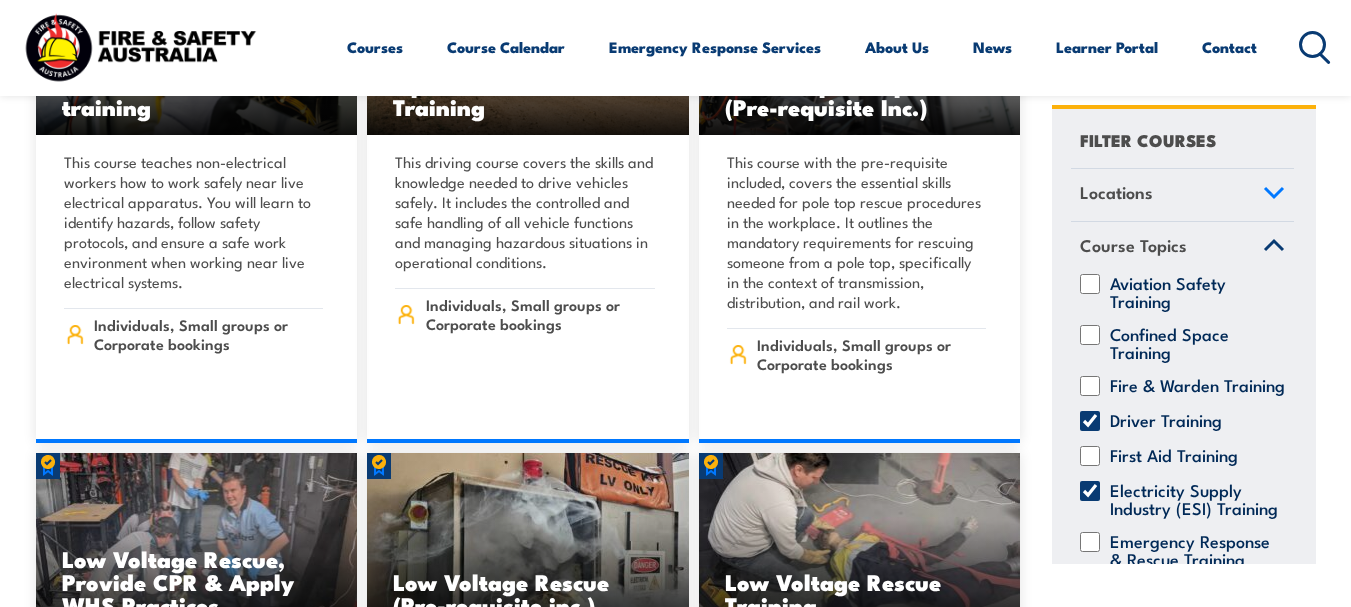 click on "Electricity Supply Industry (ESI) Training" at bounding box center [1090, 490] 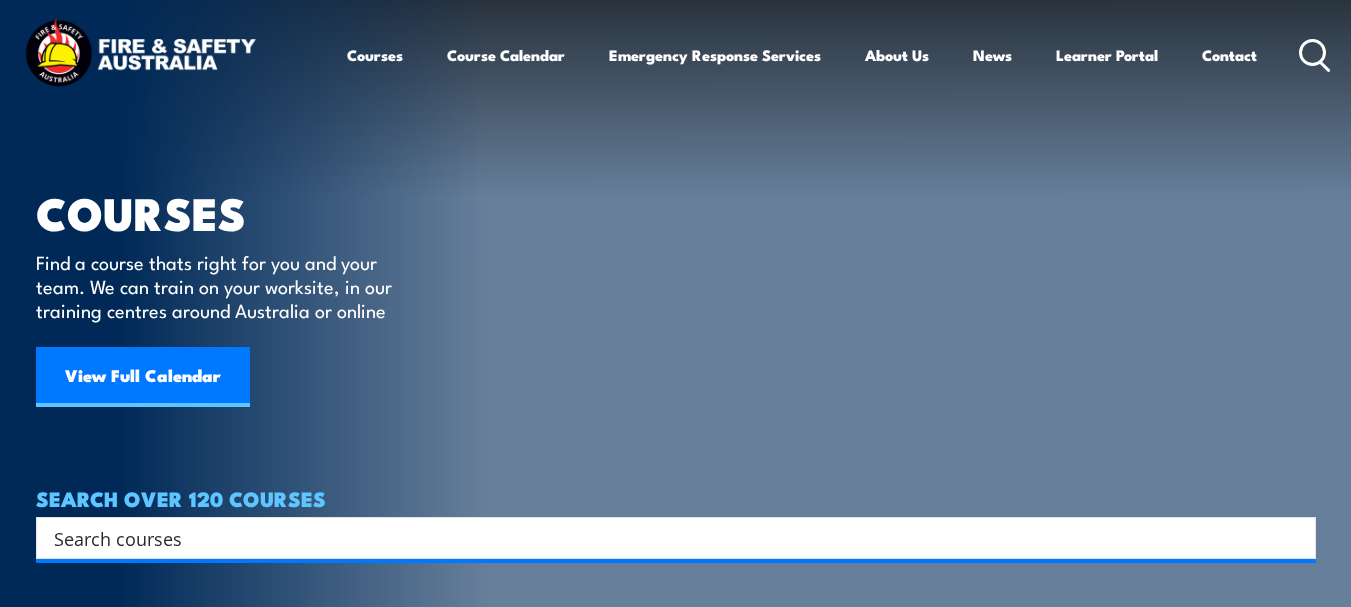 scroll, scrollTop: 43, scrollLeft: 0, axis: vertical 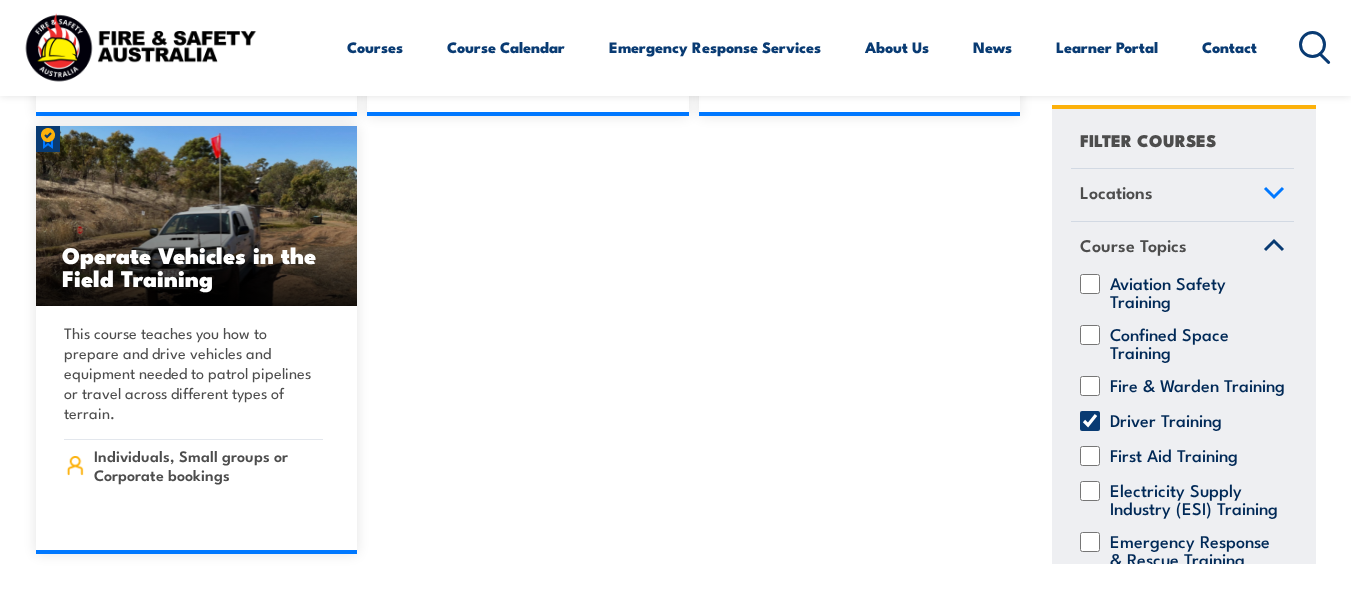 click on "Driver Training" at bounding box center [1090, 420] 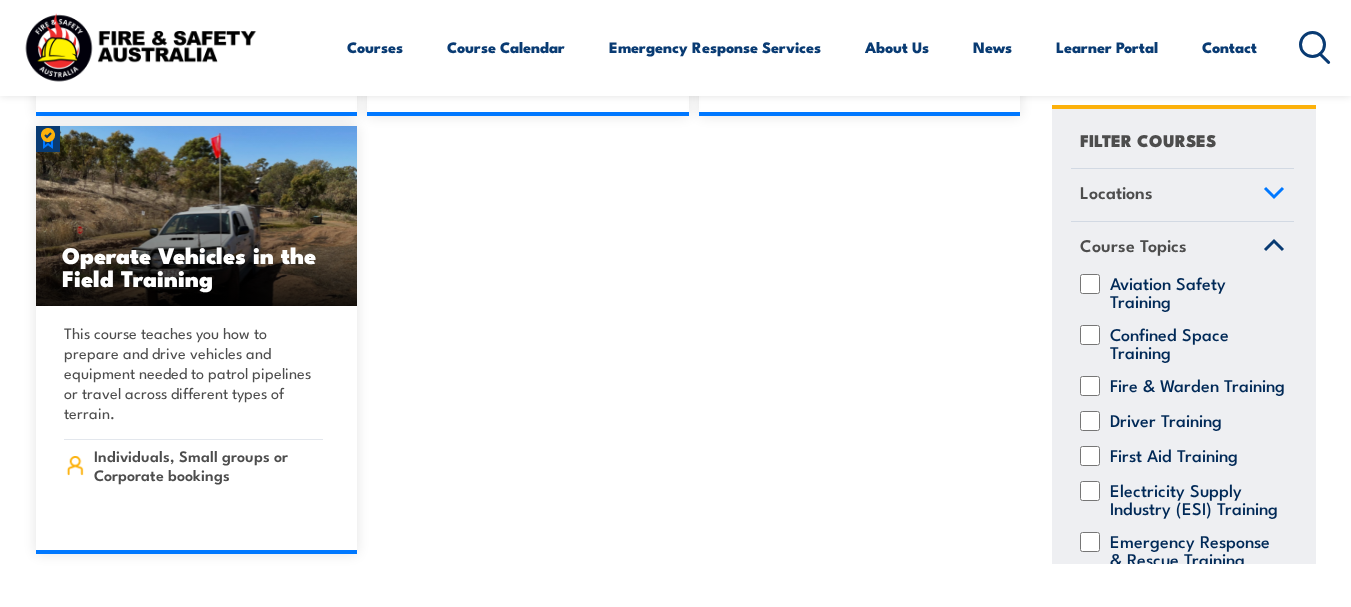 click on "Aviation Safety Training" at bounding box center [1090, 283] 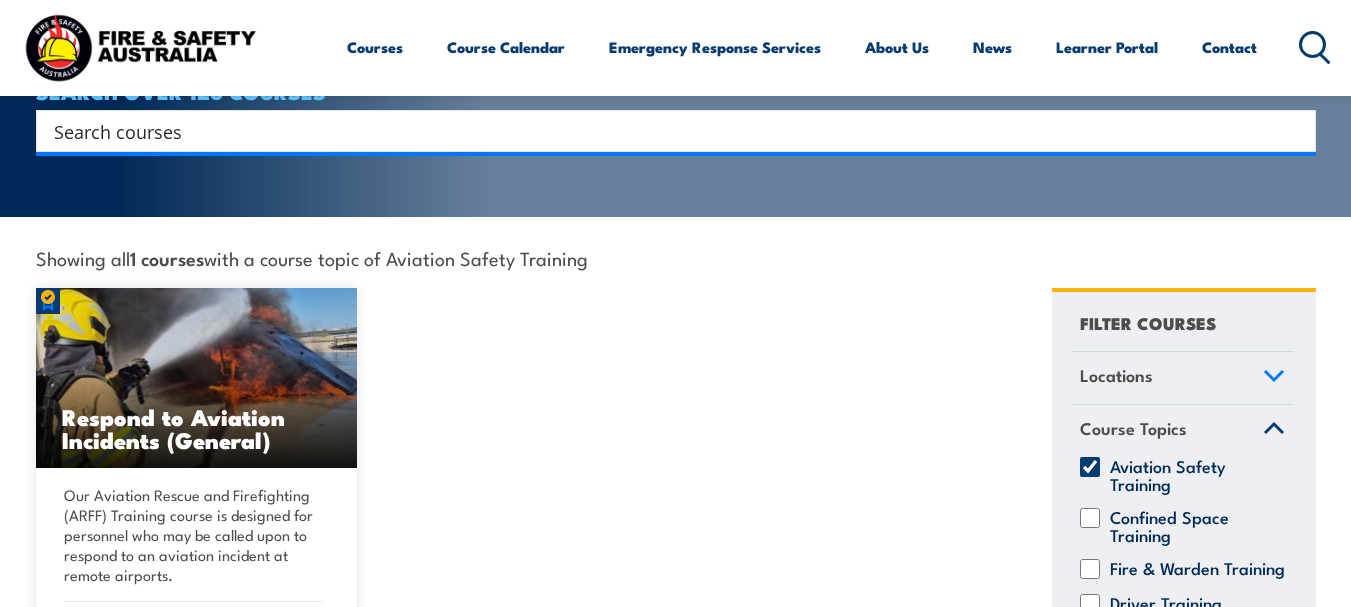 scroll, scrollTop: 0, scrollLeft: 0, axis: both 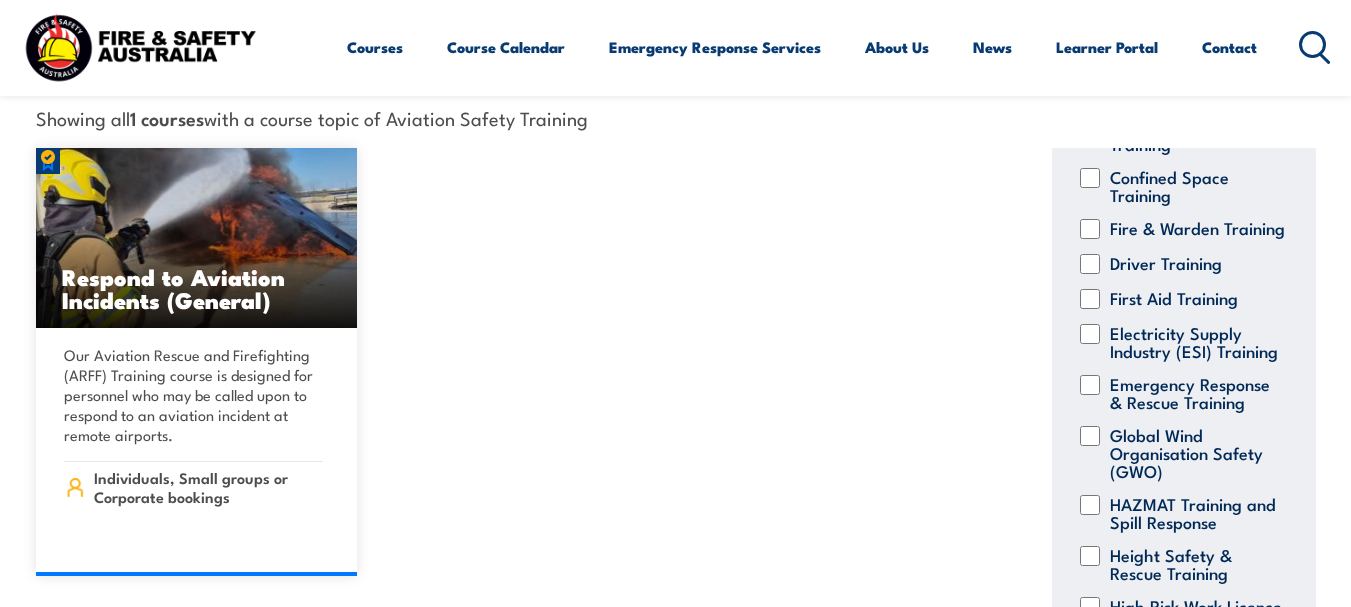 click on "Emergency Response & Rescue Training" at bounding box center [1090, 385] 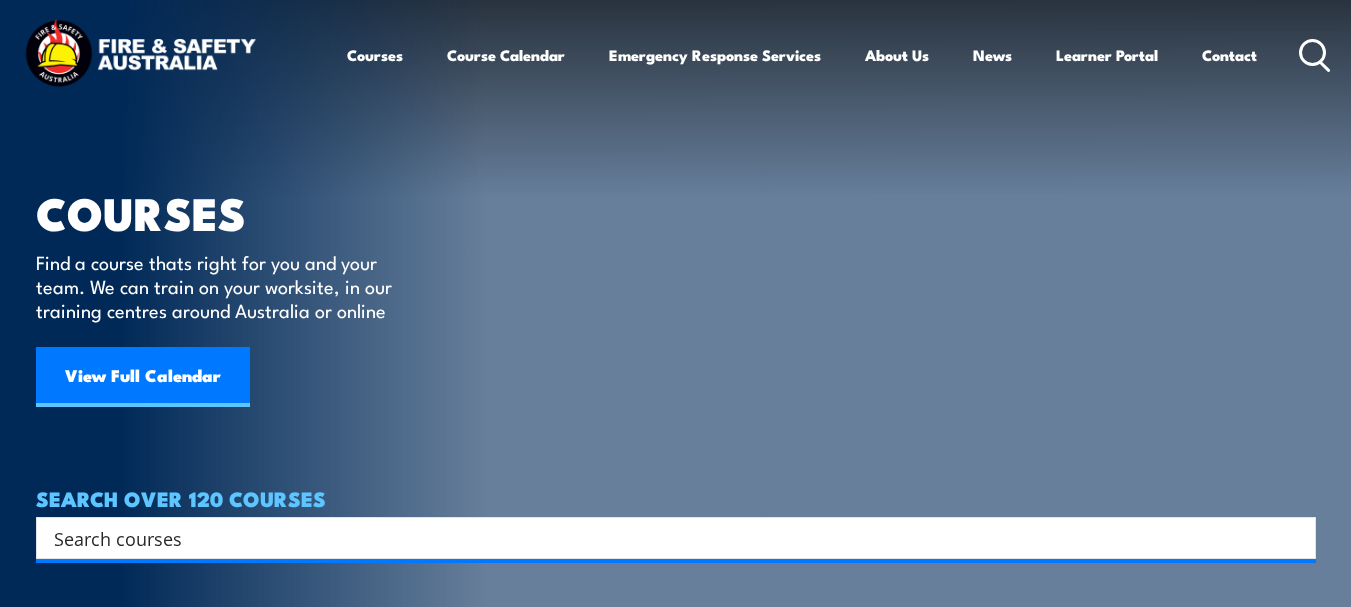 scroll, scrollTop: 0, scrollLeft: 0, axis: both 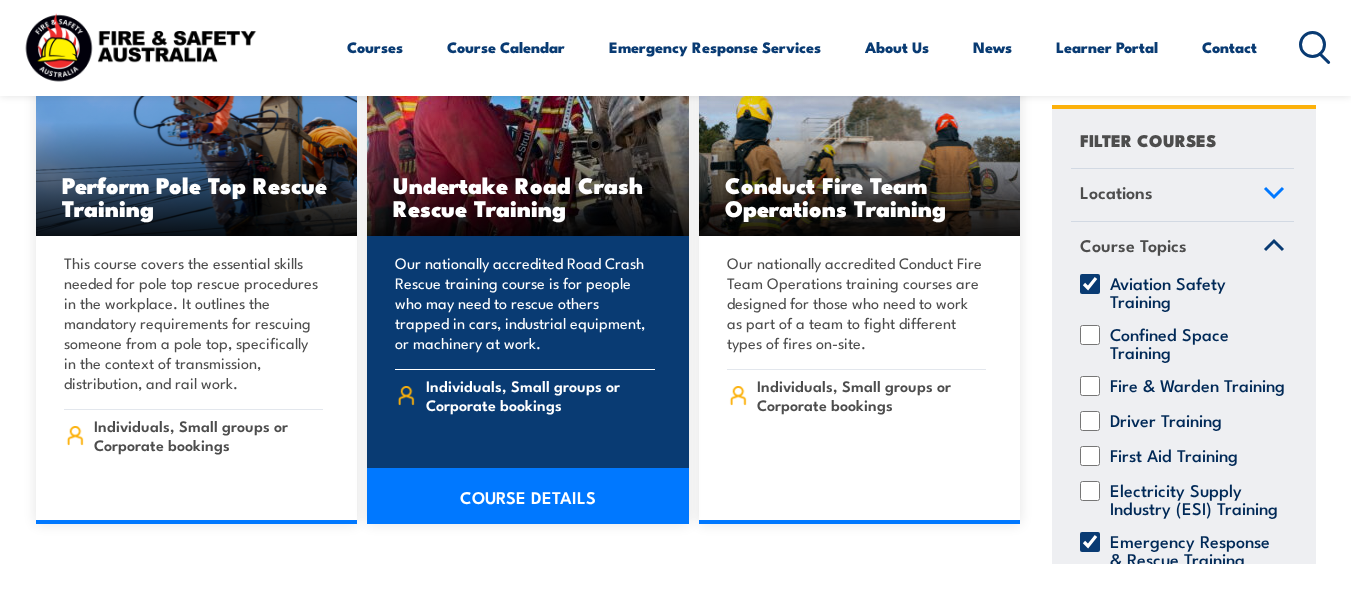 click on "COURSE DETAILS" at bounding box center [528, 496] 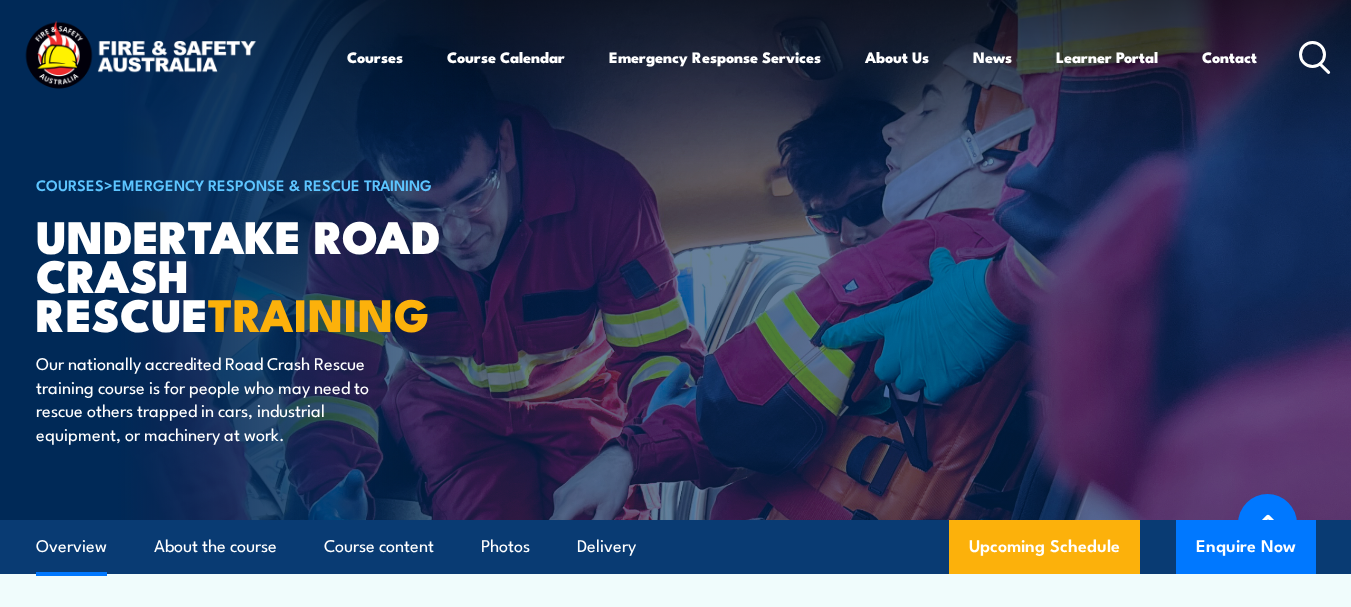scroll, scrollTop: 367, scrollLeft: 0, axis: vertical 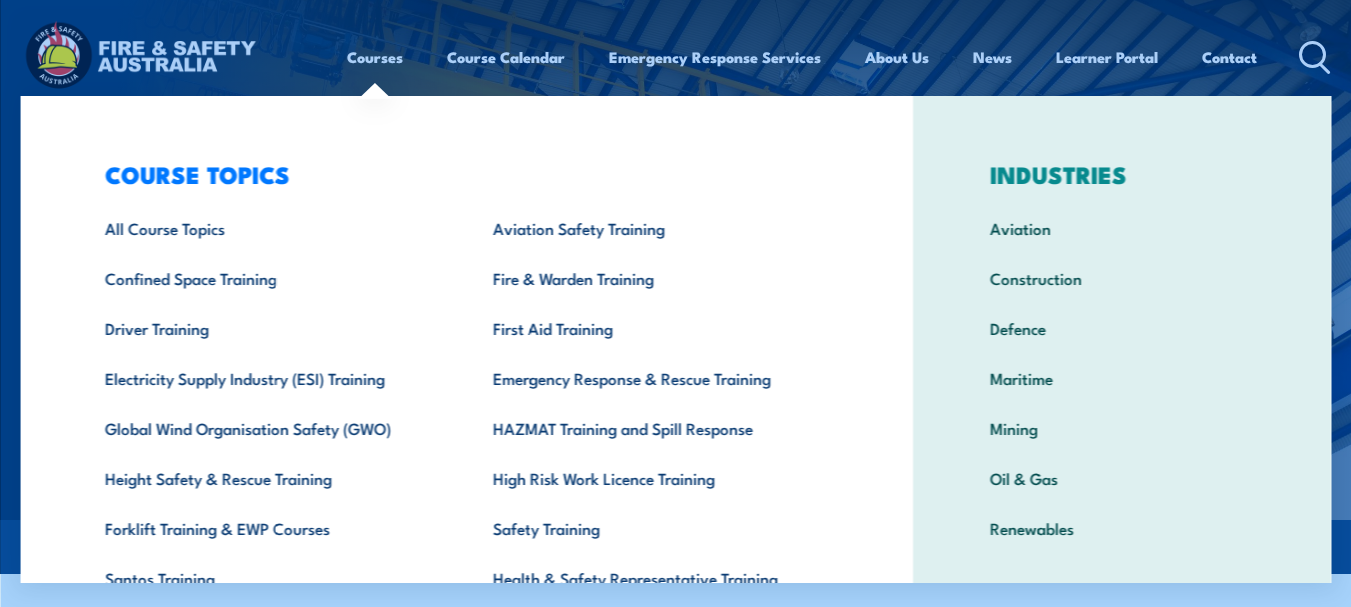 click on "Courses" at bounding box center [375, 57] 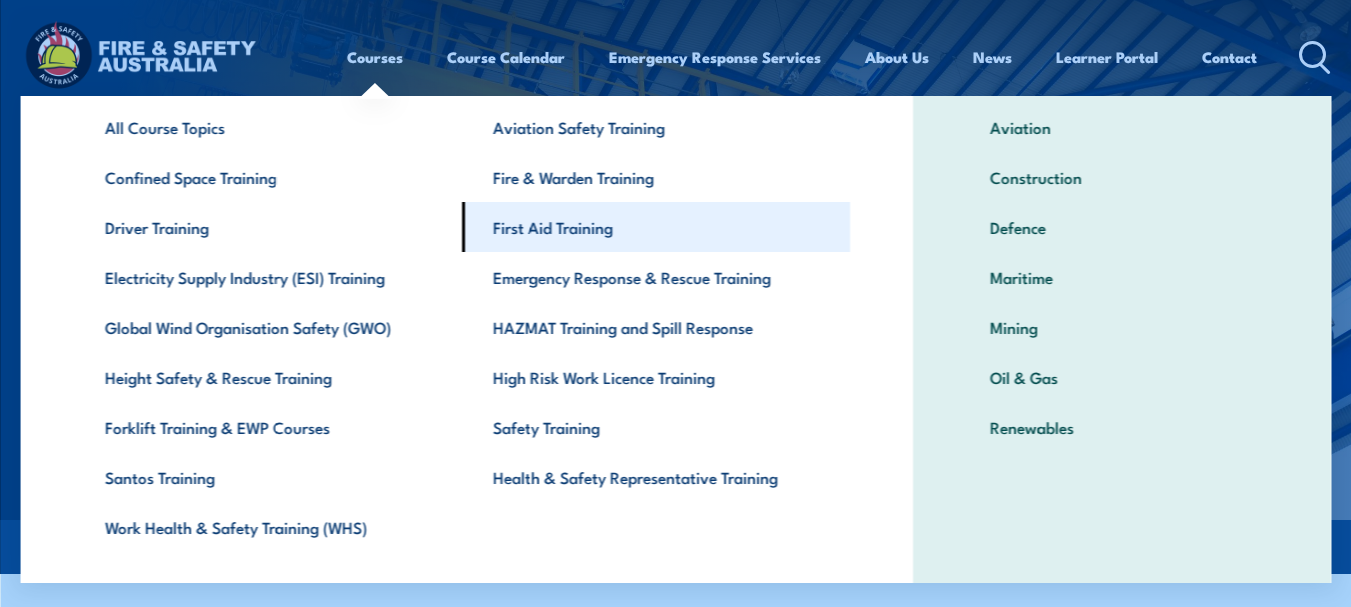 scroll, scrollTop: 145, scrollLeft: 0, axis: vertical 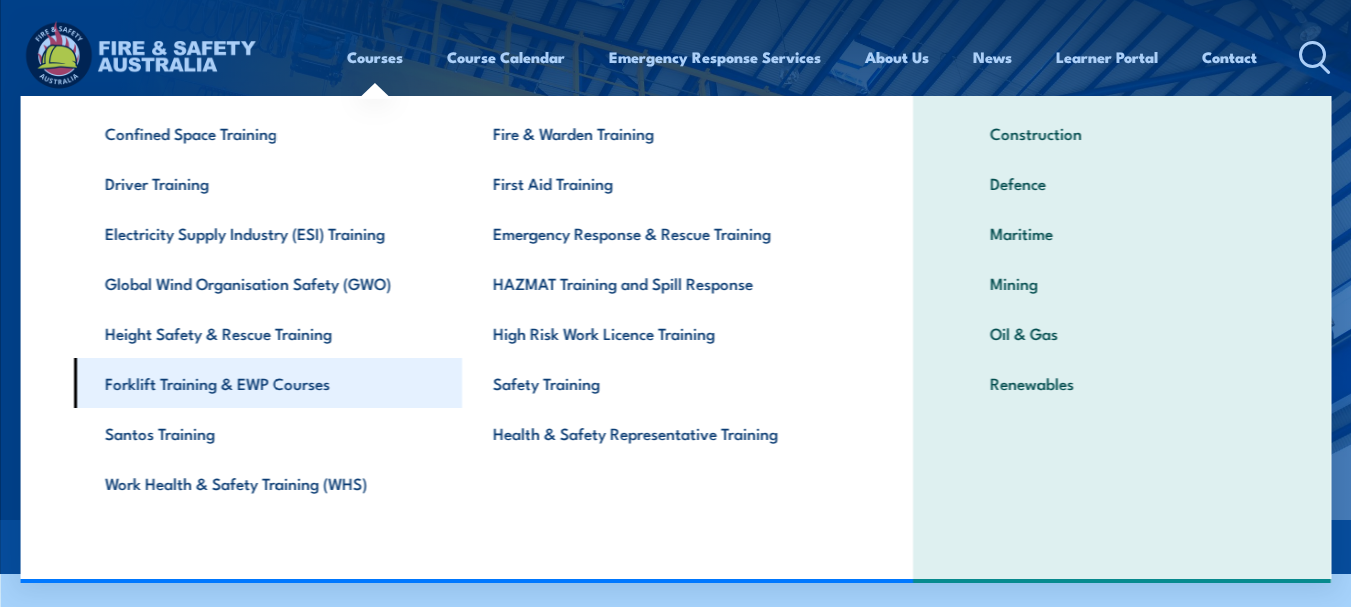 click on "Forklift Training & EWP Courses" at bounding box center [267, 383] 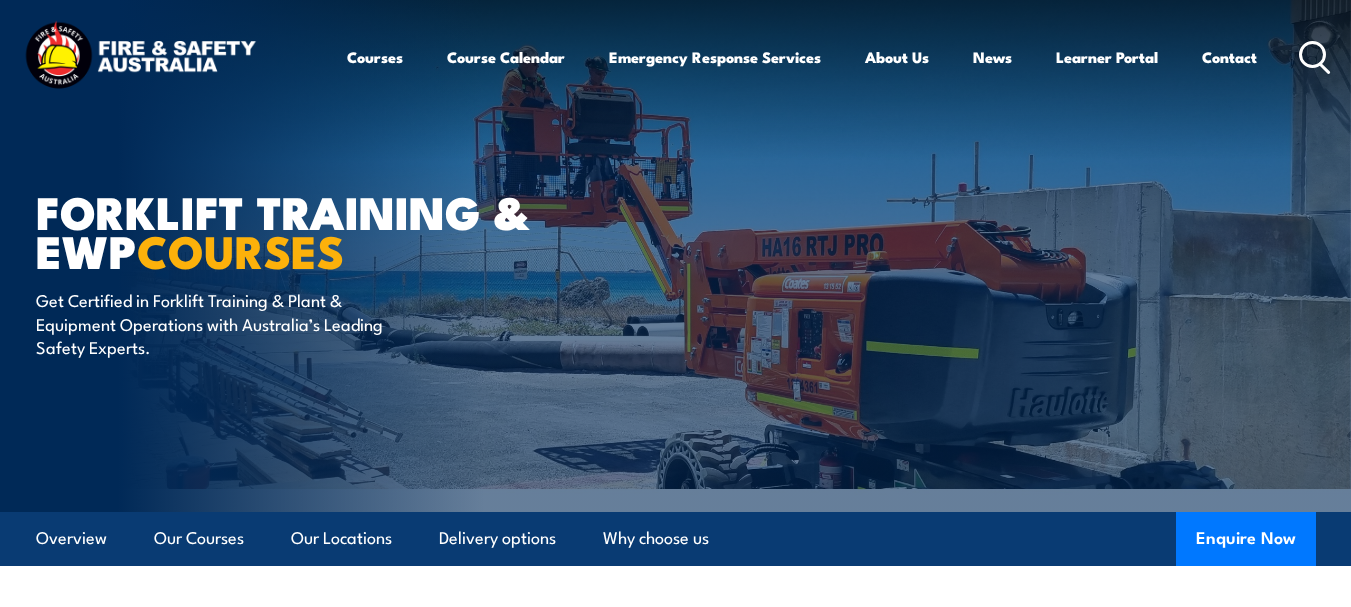 scroll, scrollTop: 620, scrollLeft: 0, axis: vertical 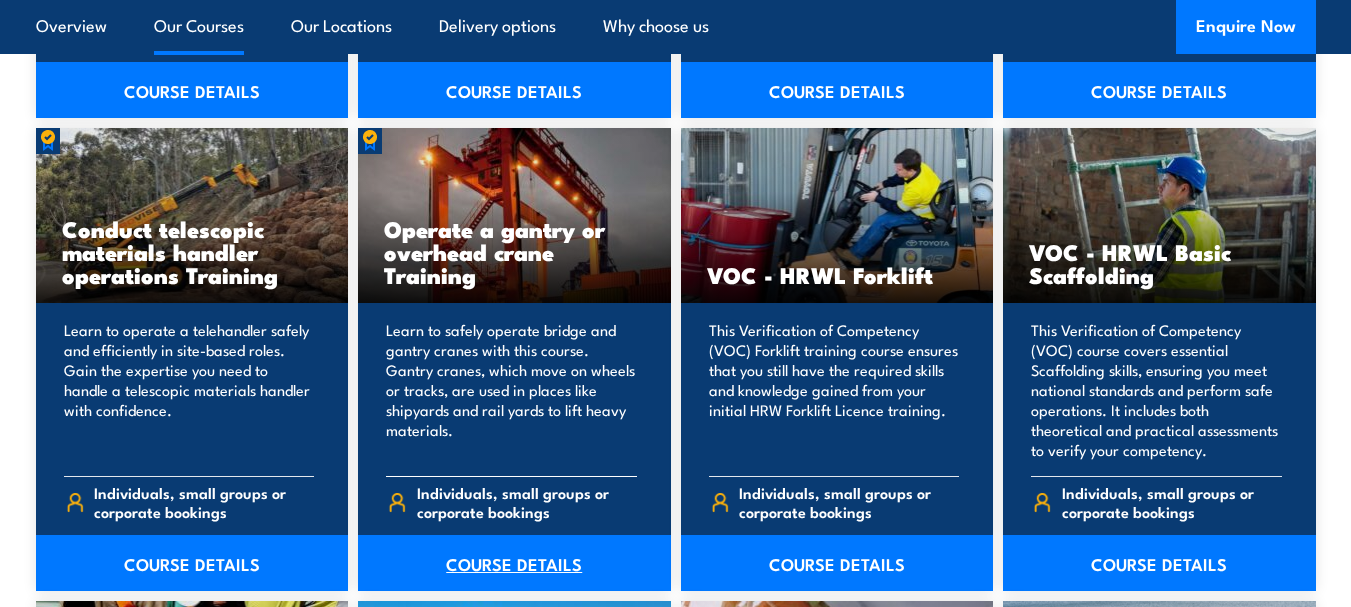 click on "COURSE DETAILS" at bounding box center (514, 563) 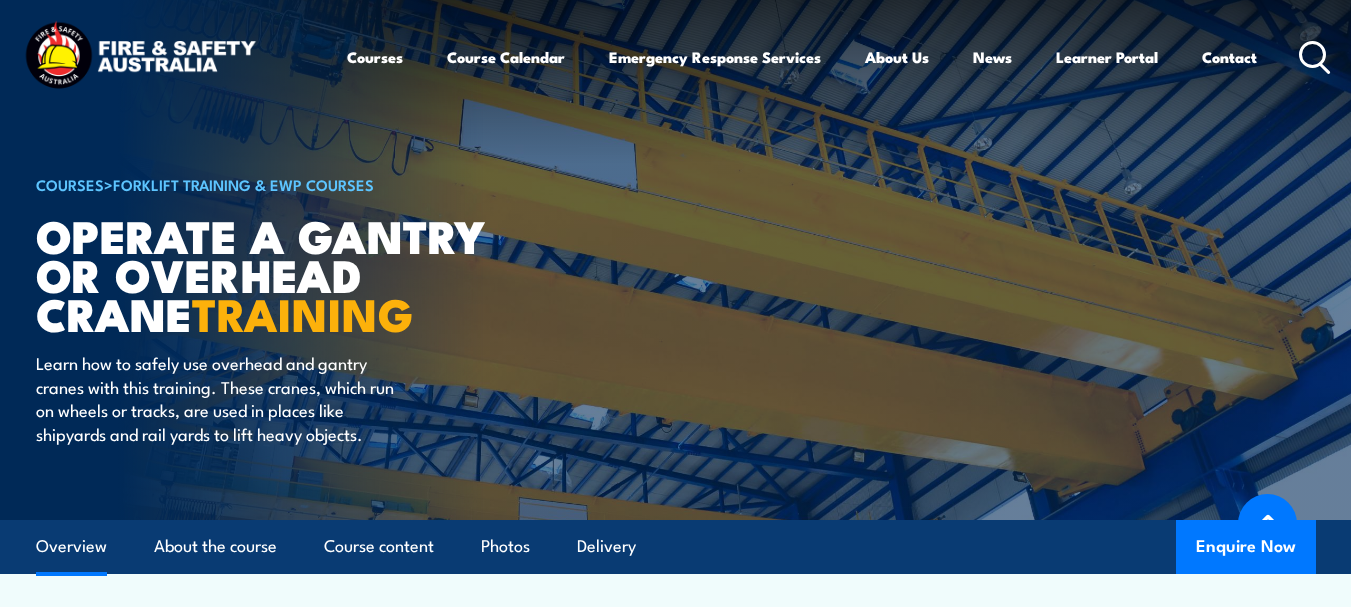 scroll, scrollTop: 1025, scrollLeft: 0, axis: vertical 